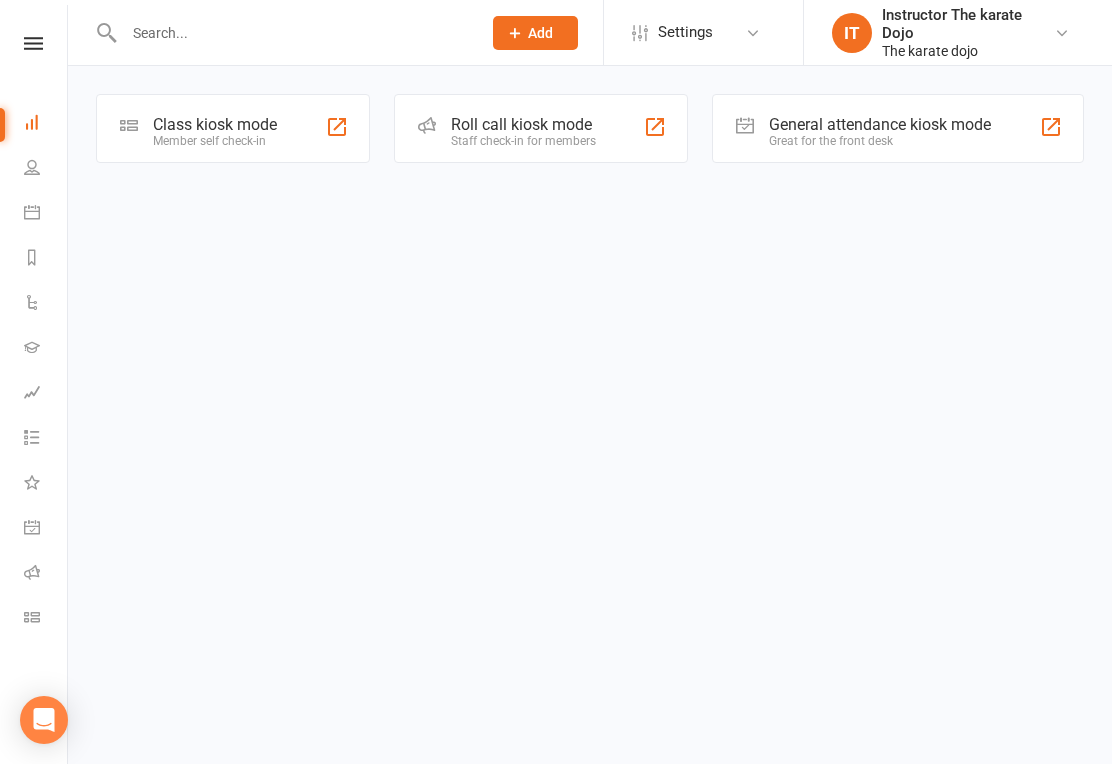 scroll, scrollTop: 0, scrollLeft: 0, axis: both 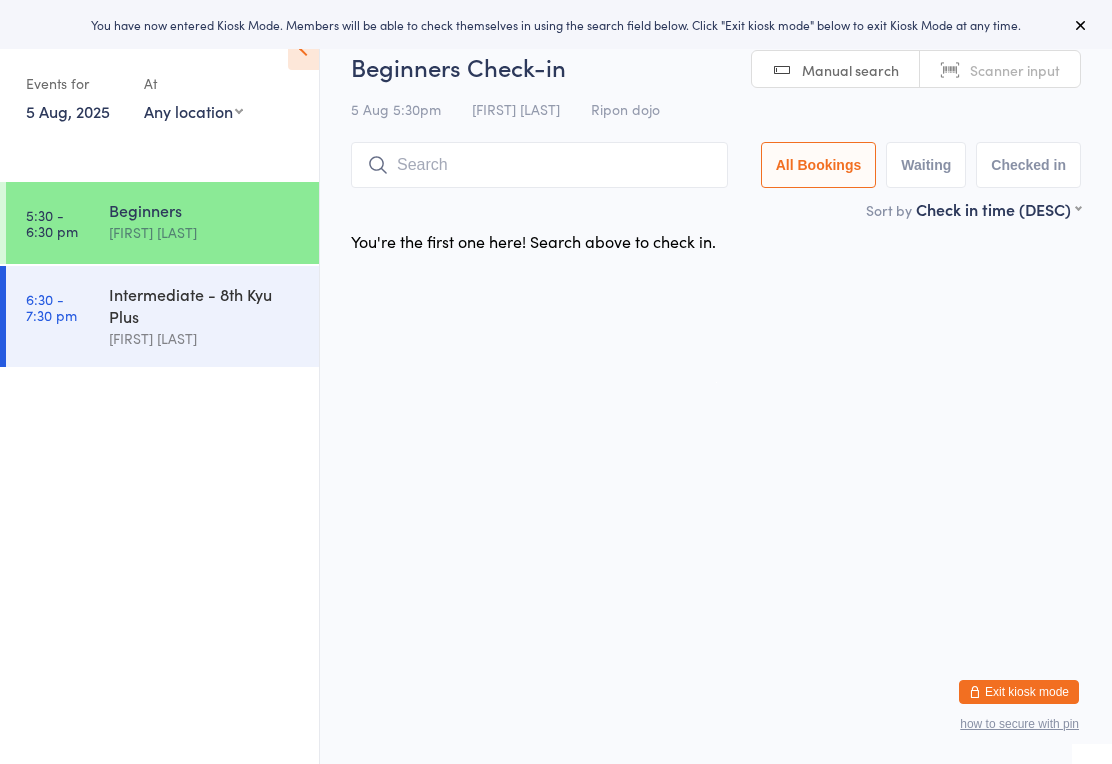 click at bounding box center [539, 165] 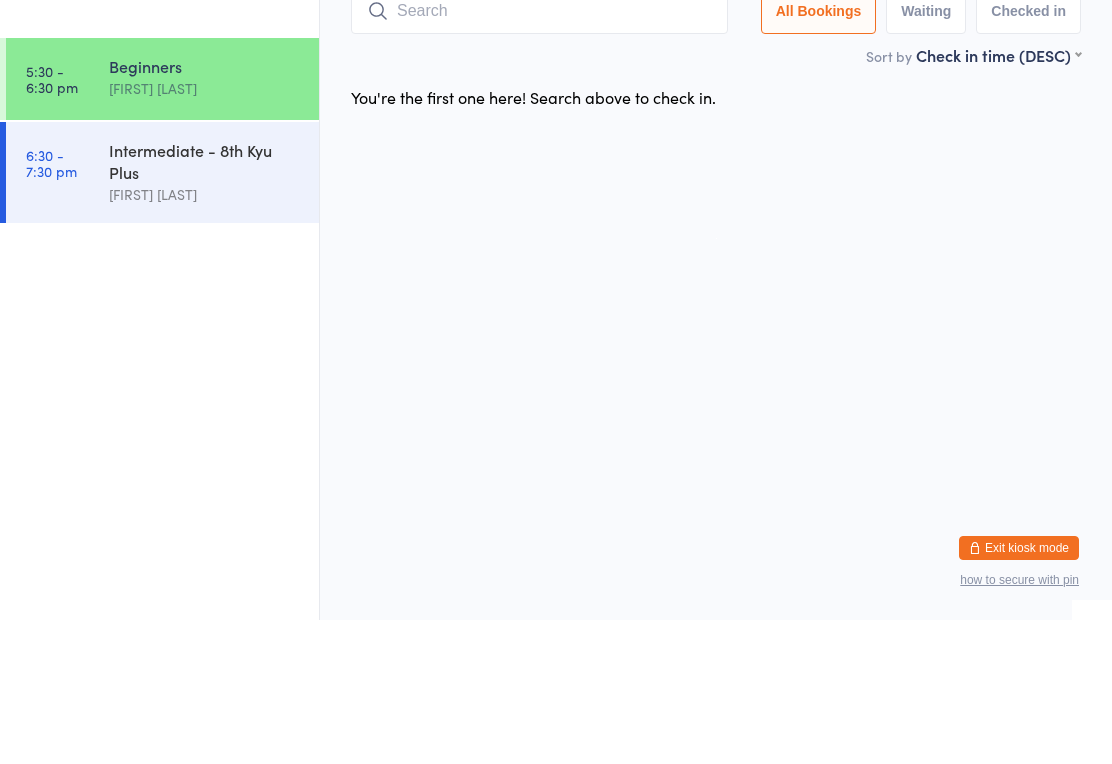 click at bounding box center [539, 155] 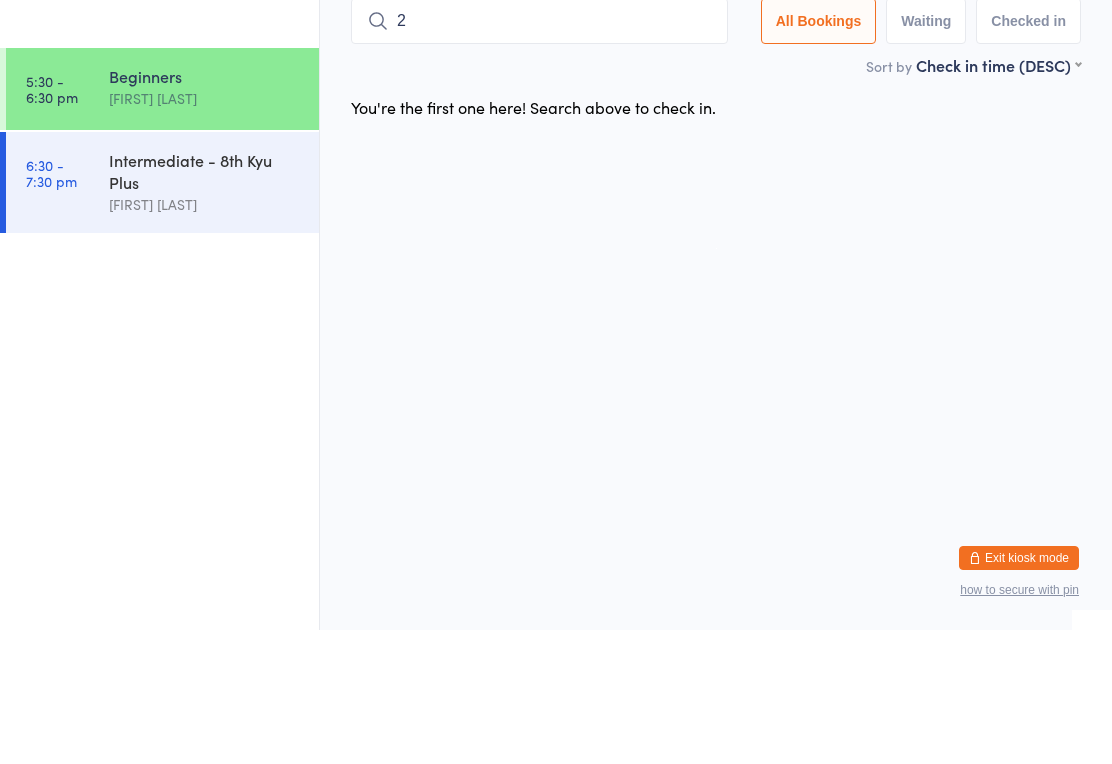 type on "21" 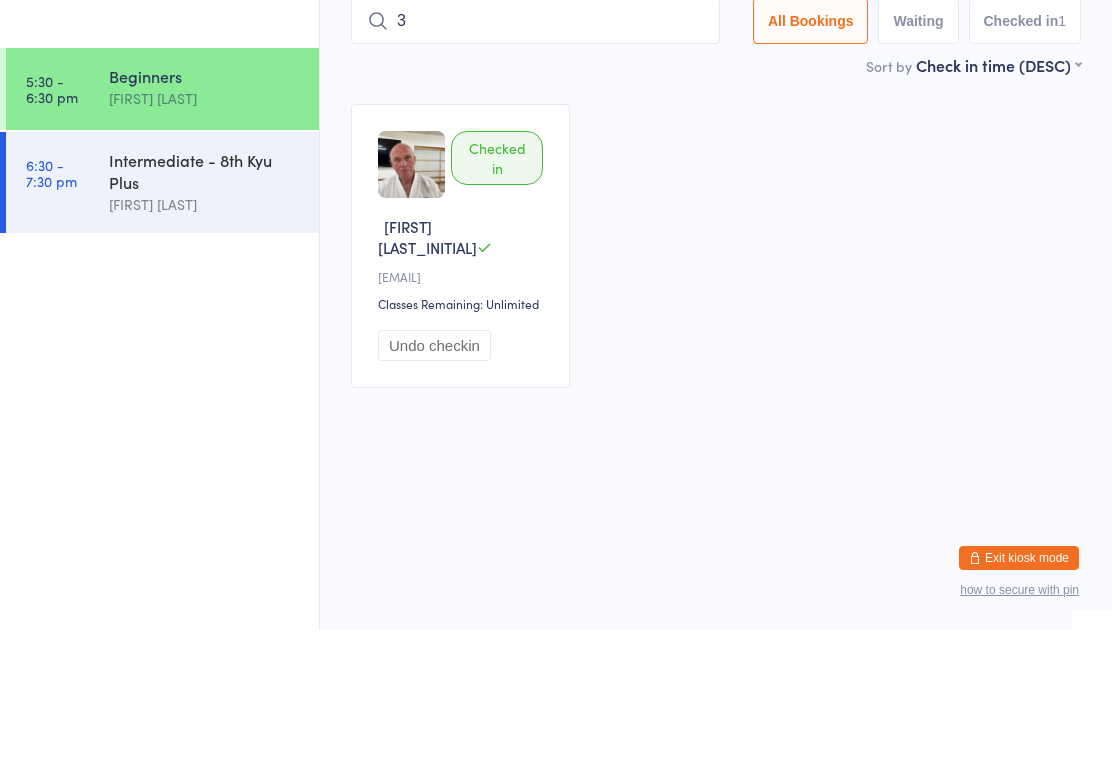 type on "32" 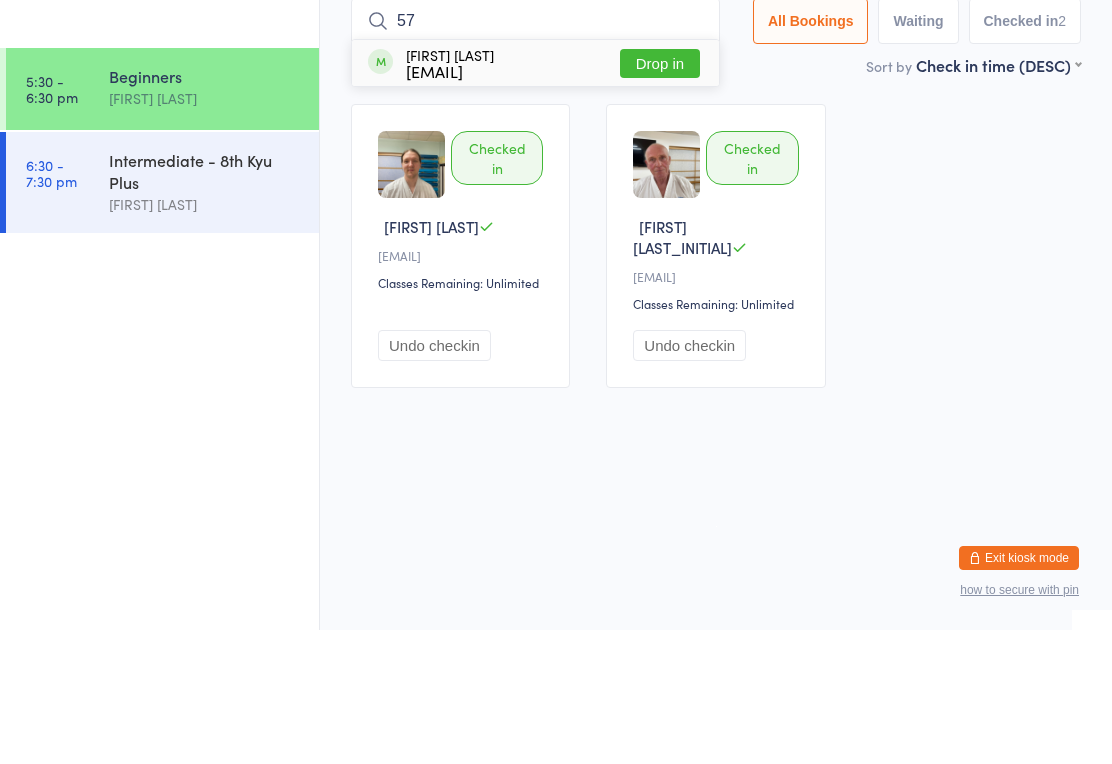 type on "57" 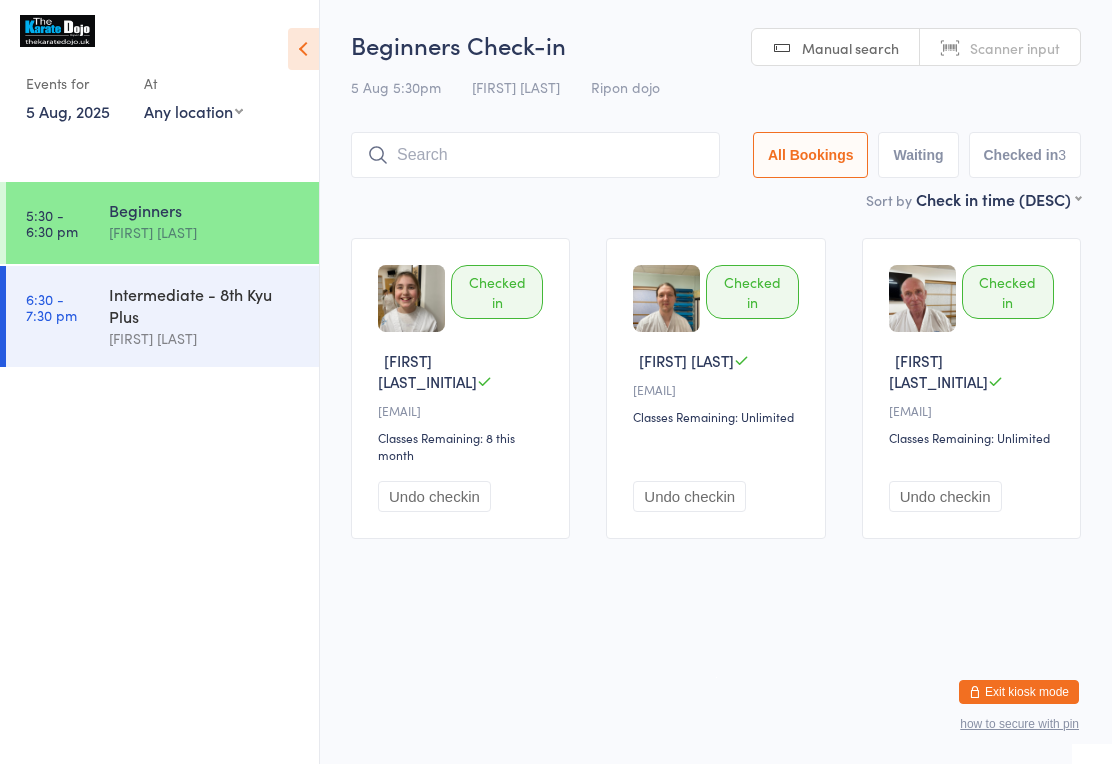 click at bounding box center (535, 155) 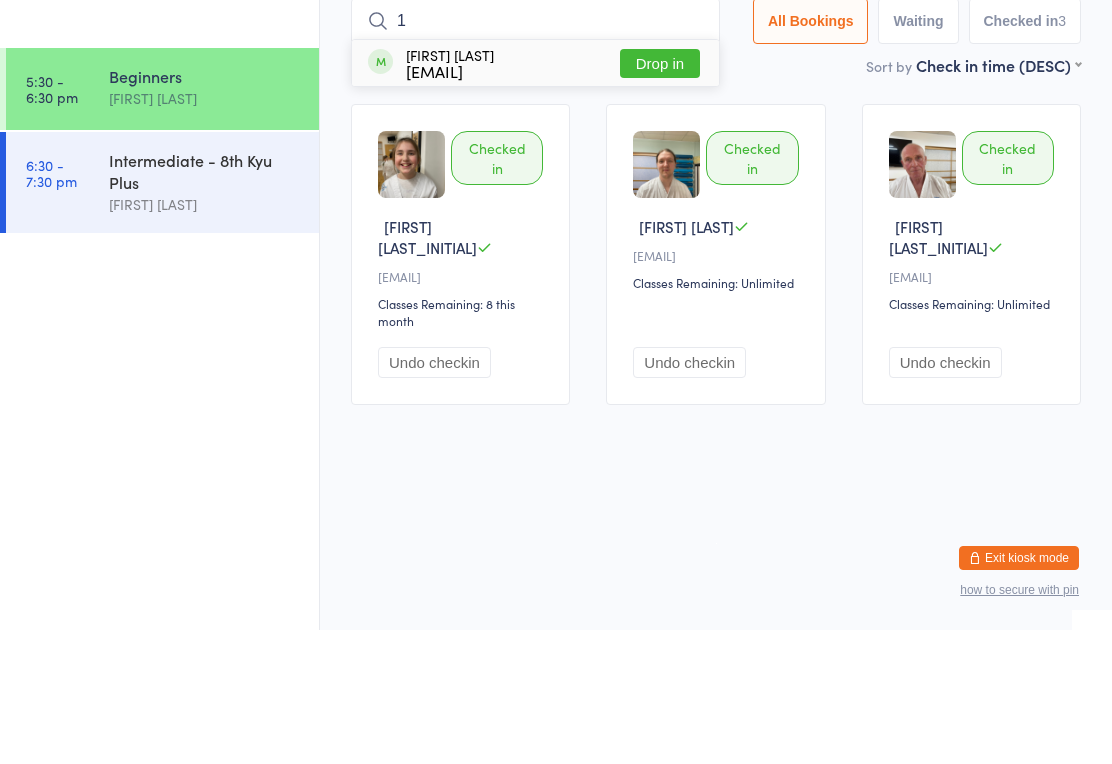 type on "1" 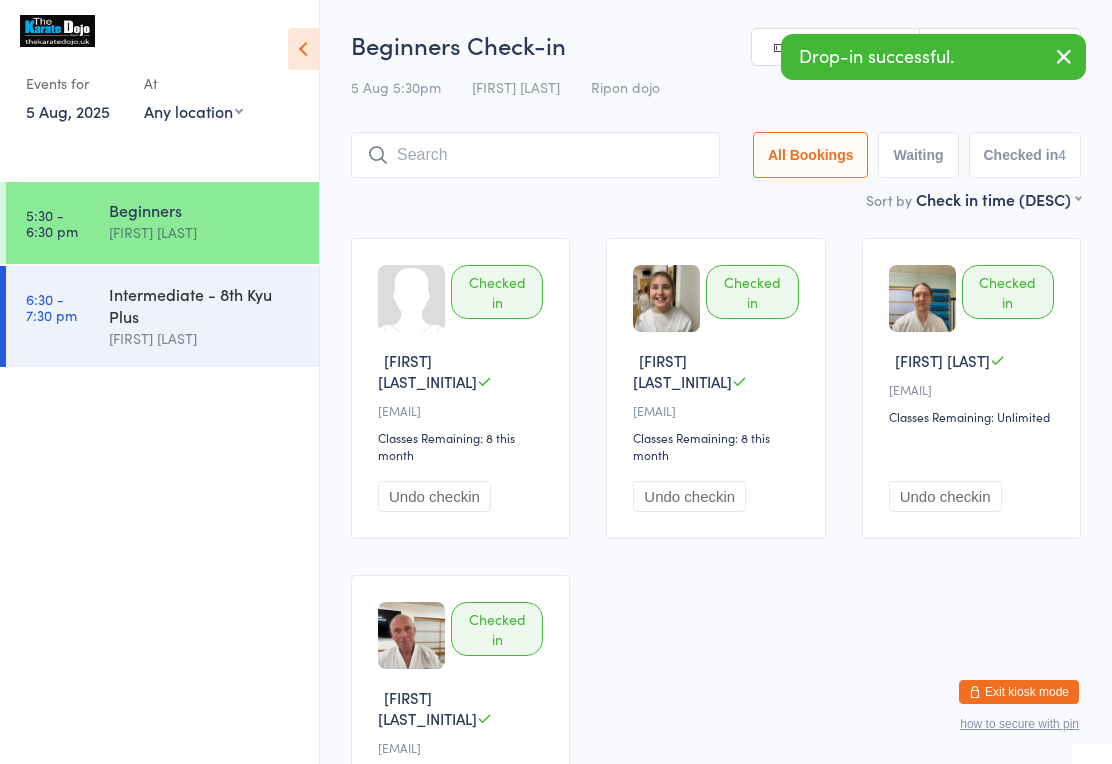 click at bounding box center [535, 155] 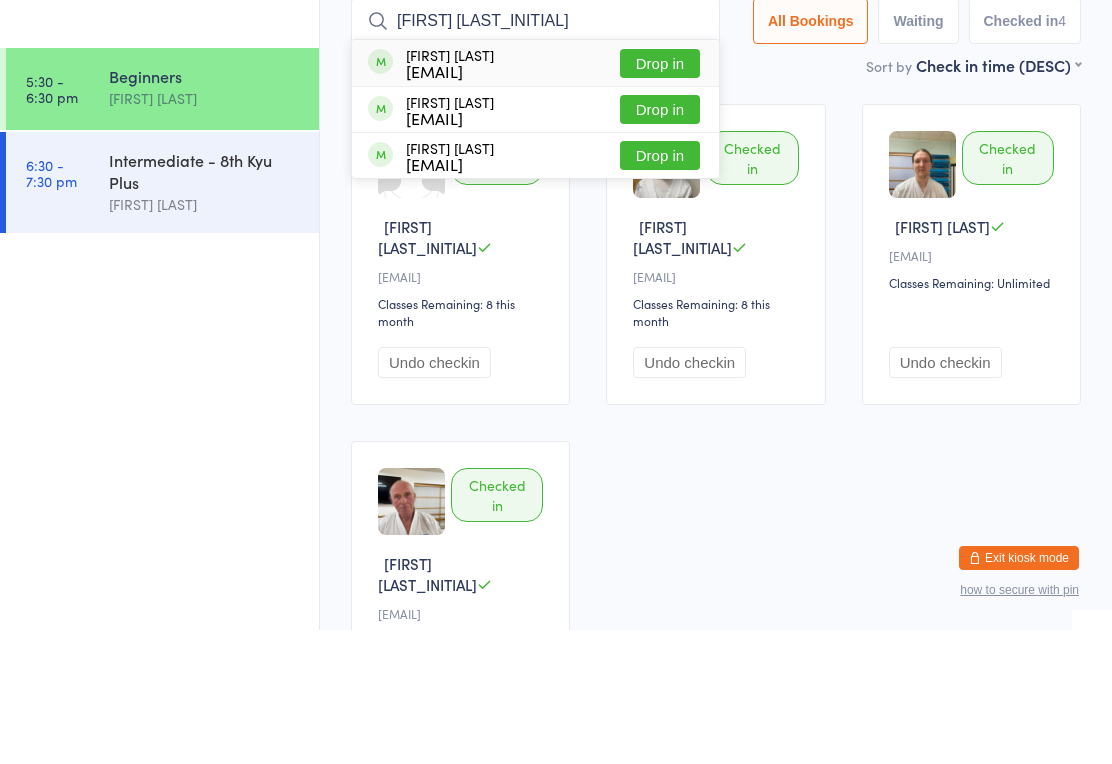 type on "Dominic f" 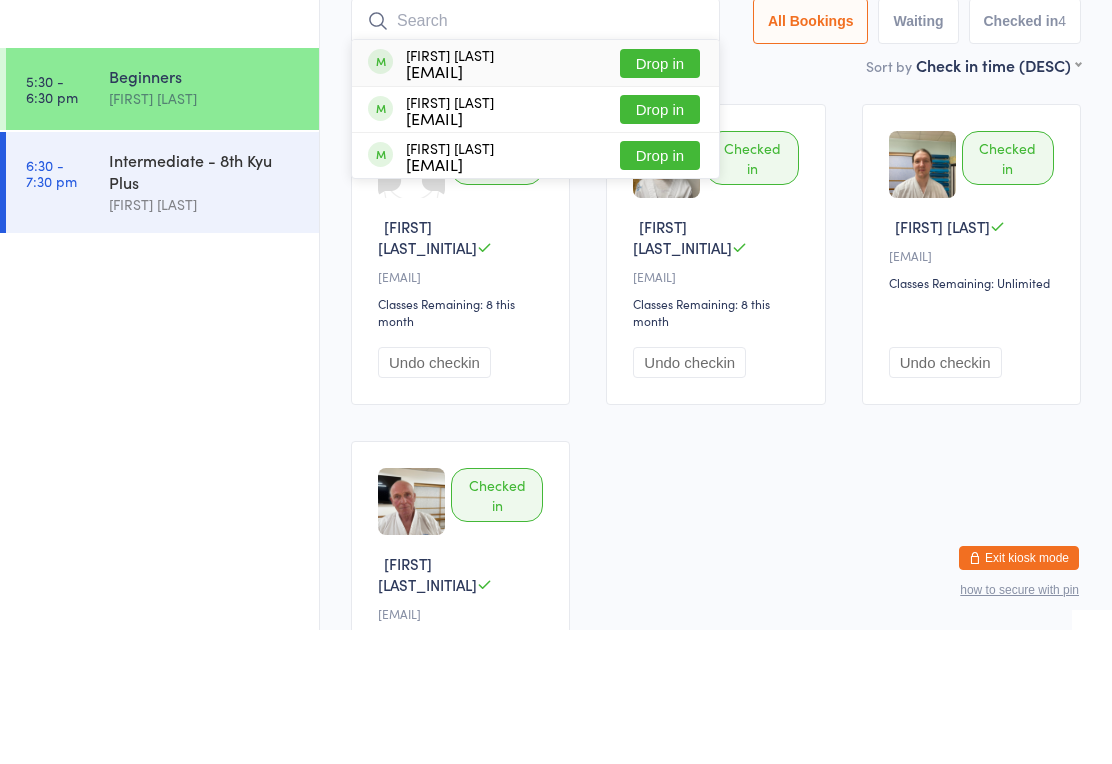 scroll, scrollTop: 134, scrollLeft: 0, axis: vertical 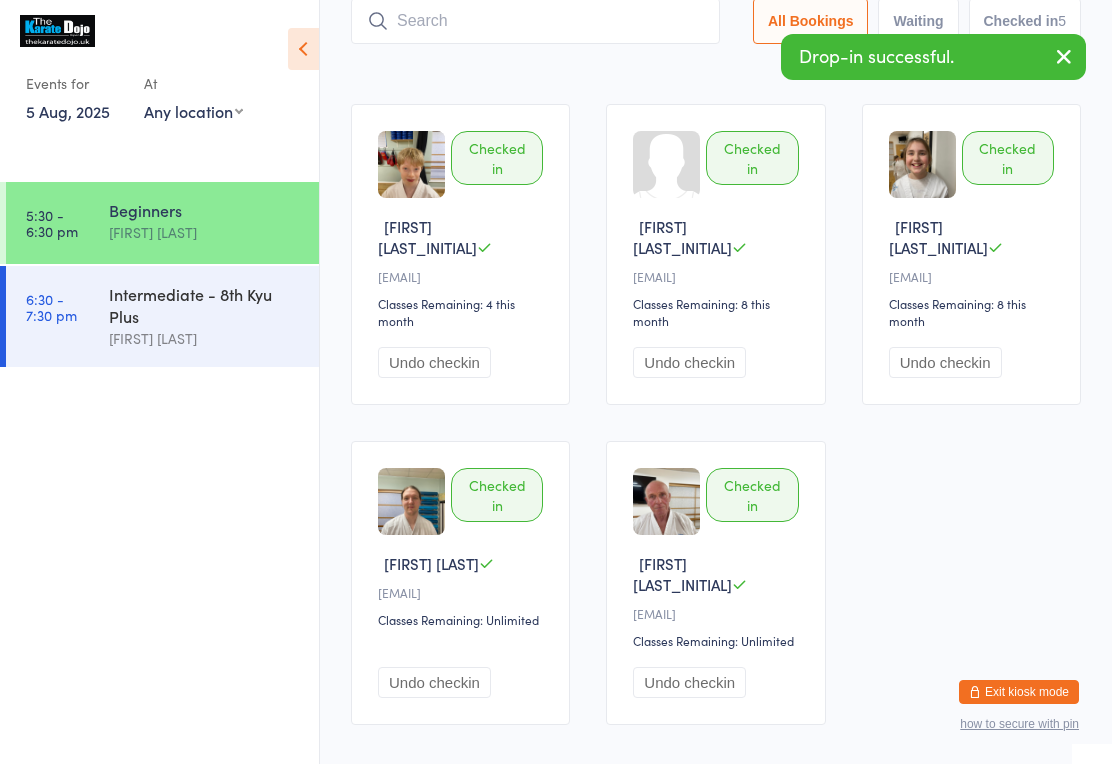 click at bounding box center [535, 21] 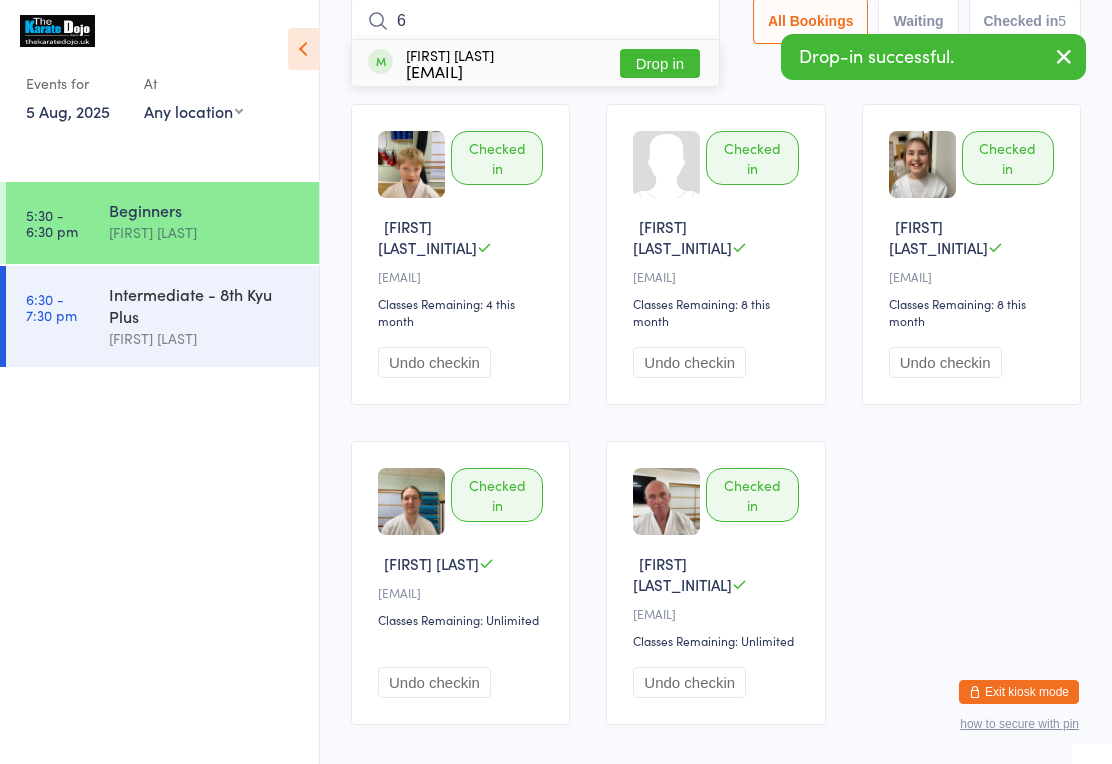 type on "63" 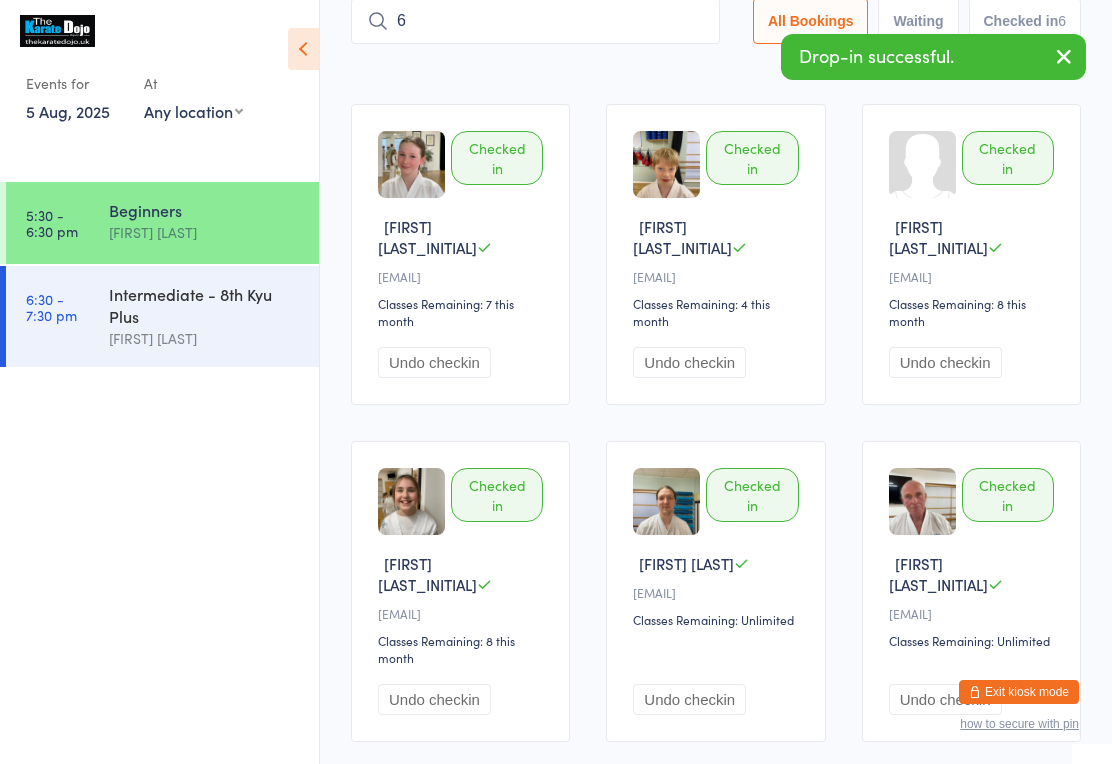 type on "64" 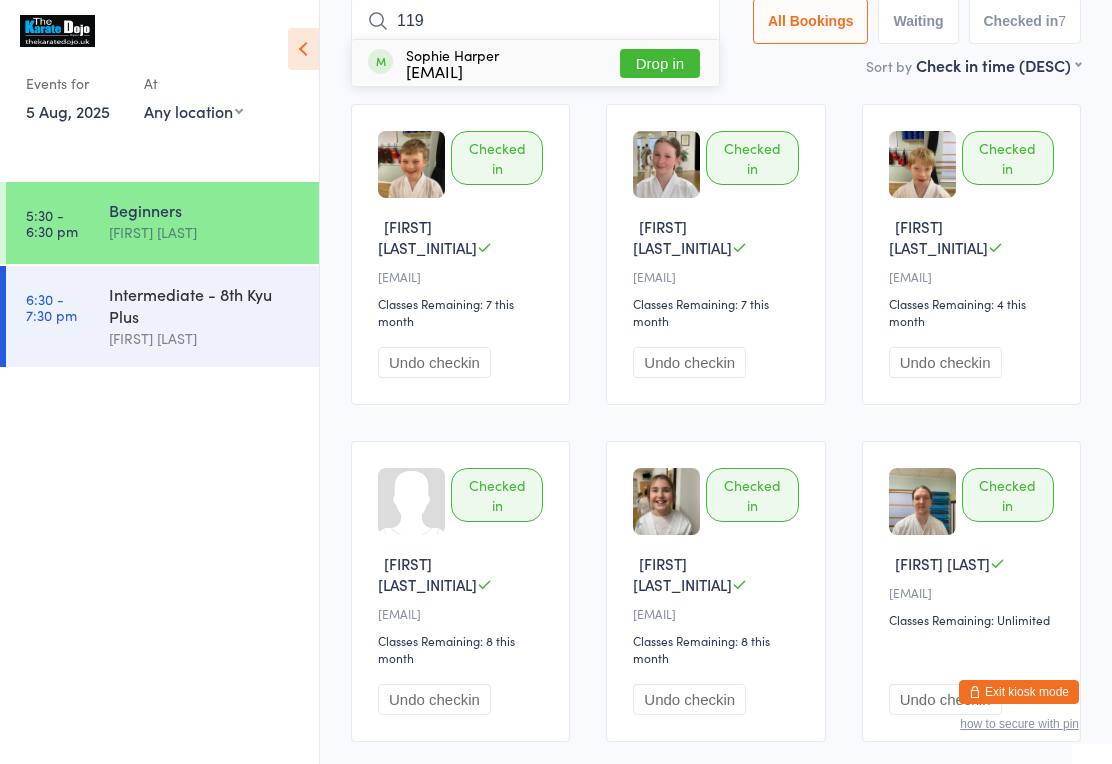 type on "119" 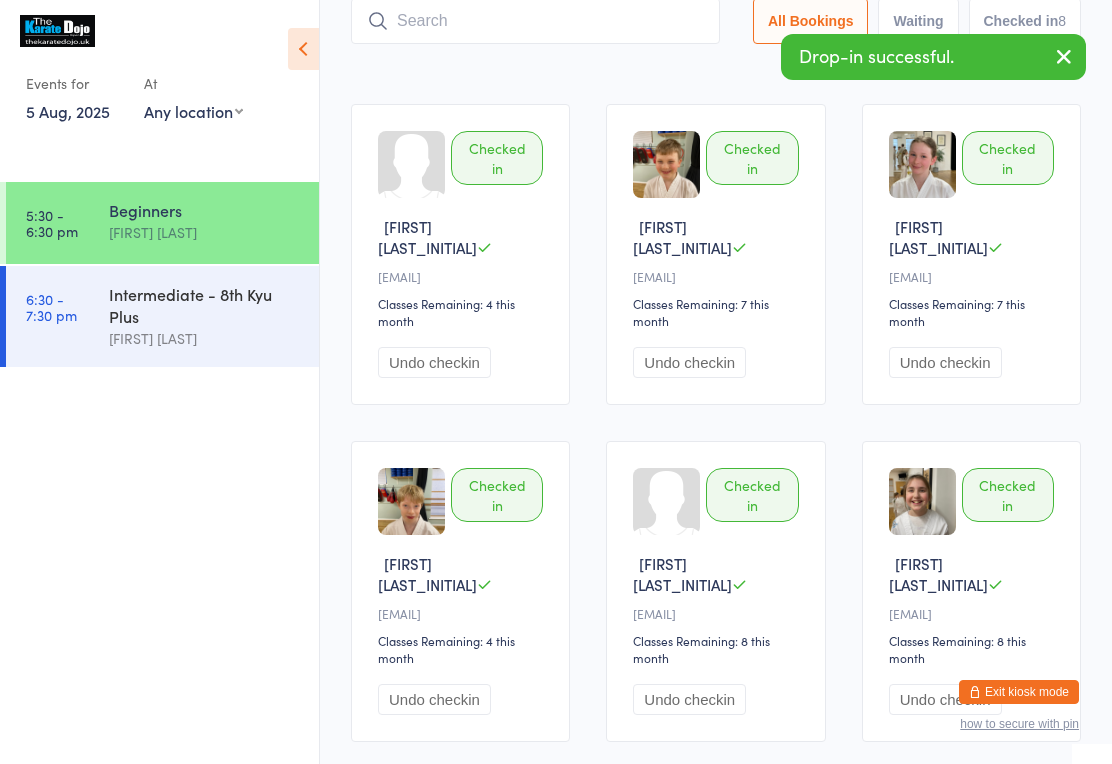 click at bounding box center (535, 21) 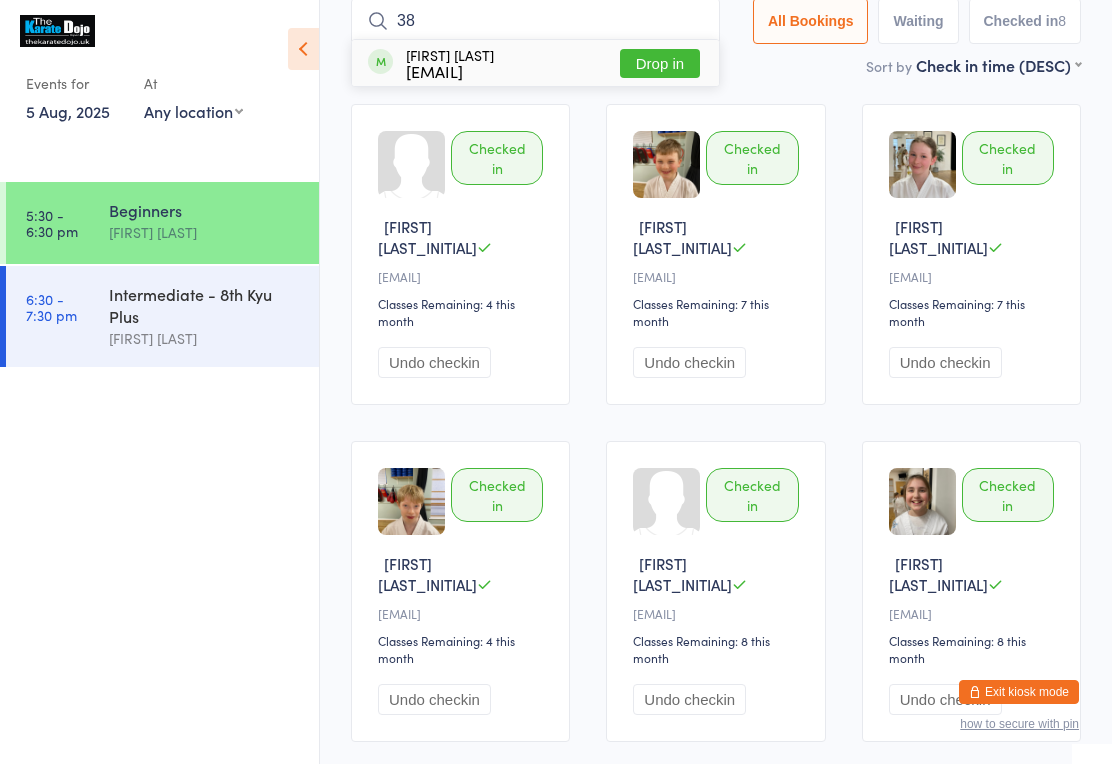 type on "38" 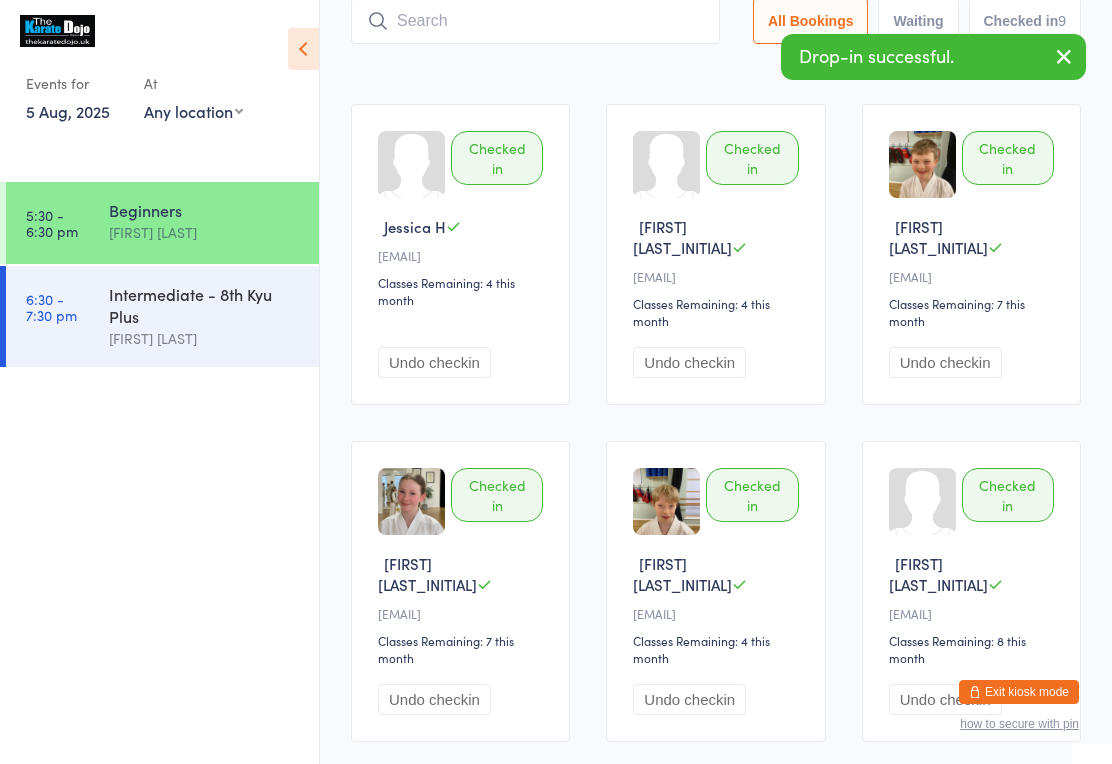 click at bounding box center (535, 21) 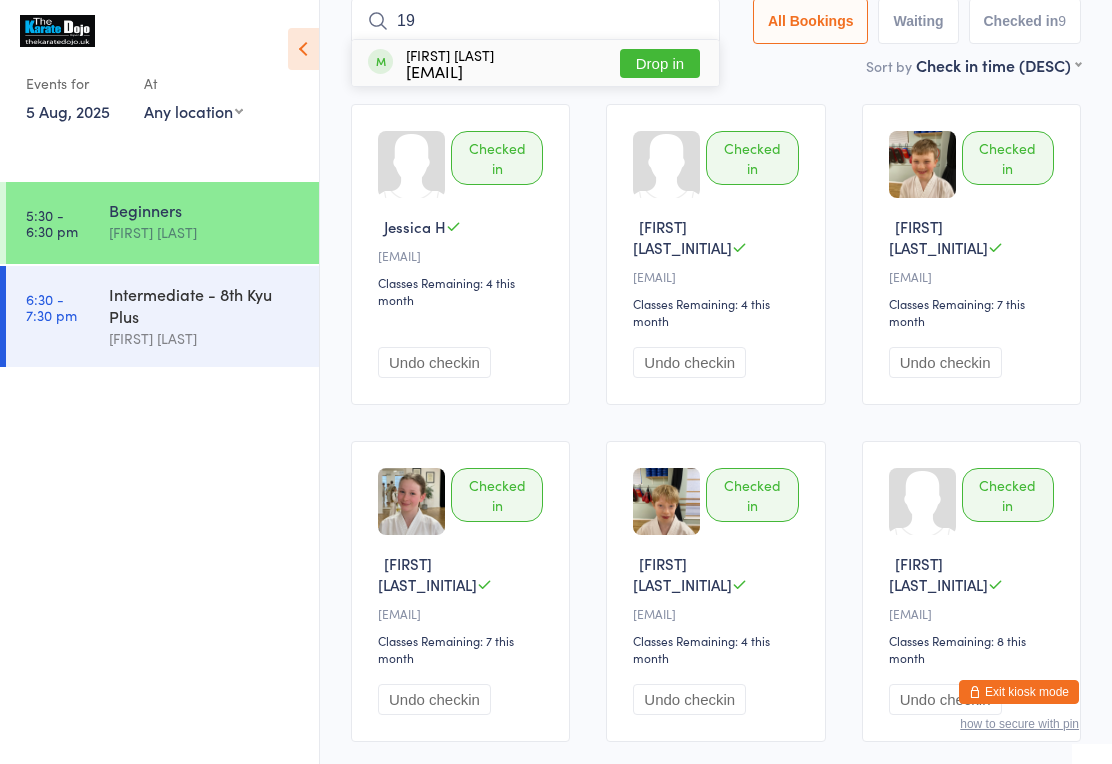 type on "19" 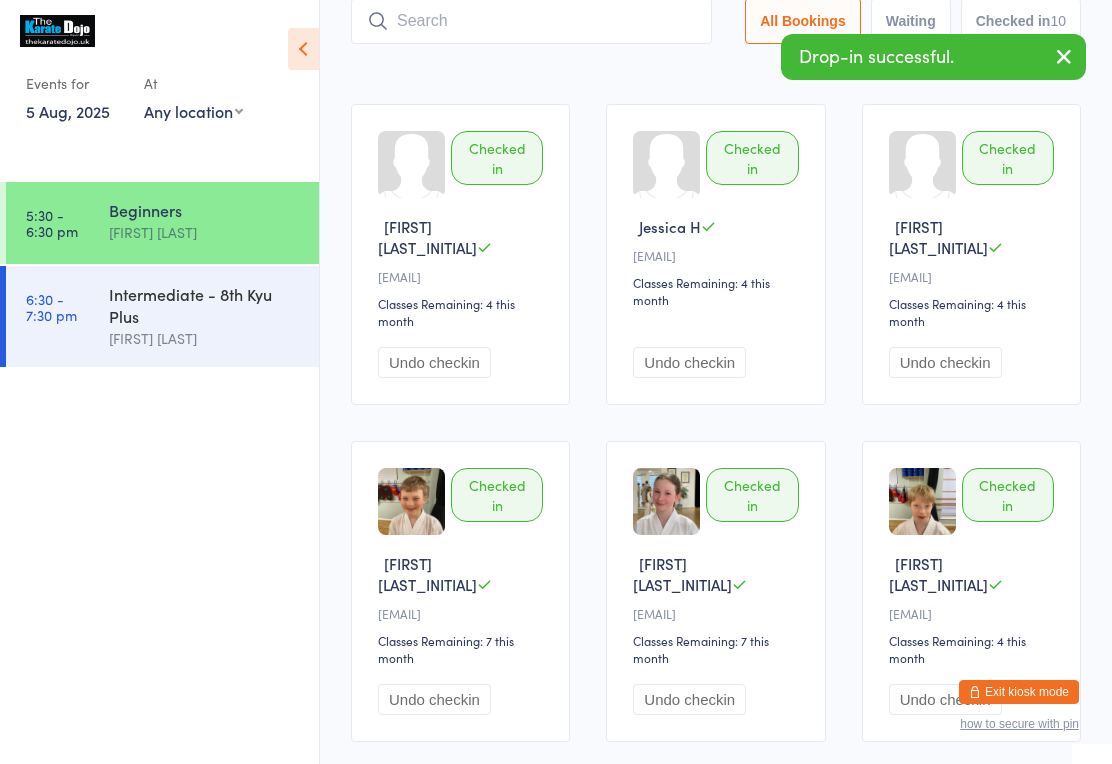 click at bounding box center [531, 21] 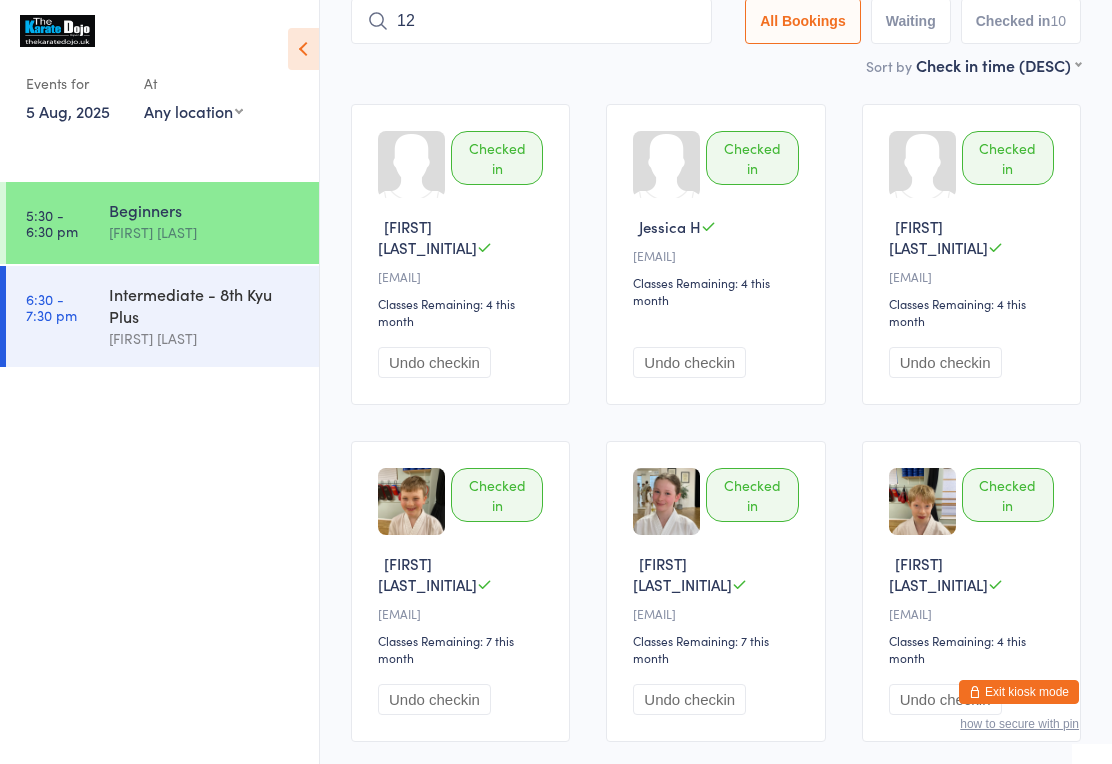 type on "120" 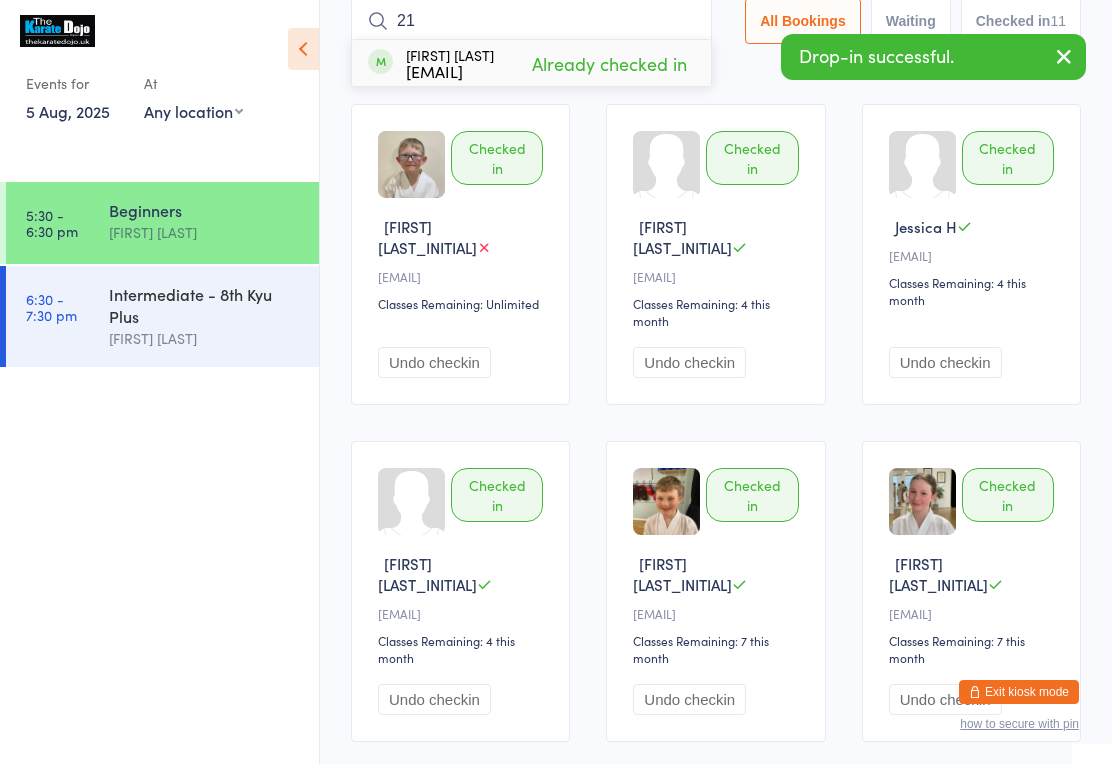 type on "2" 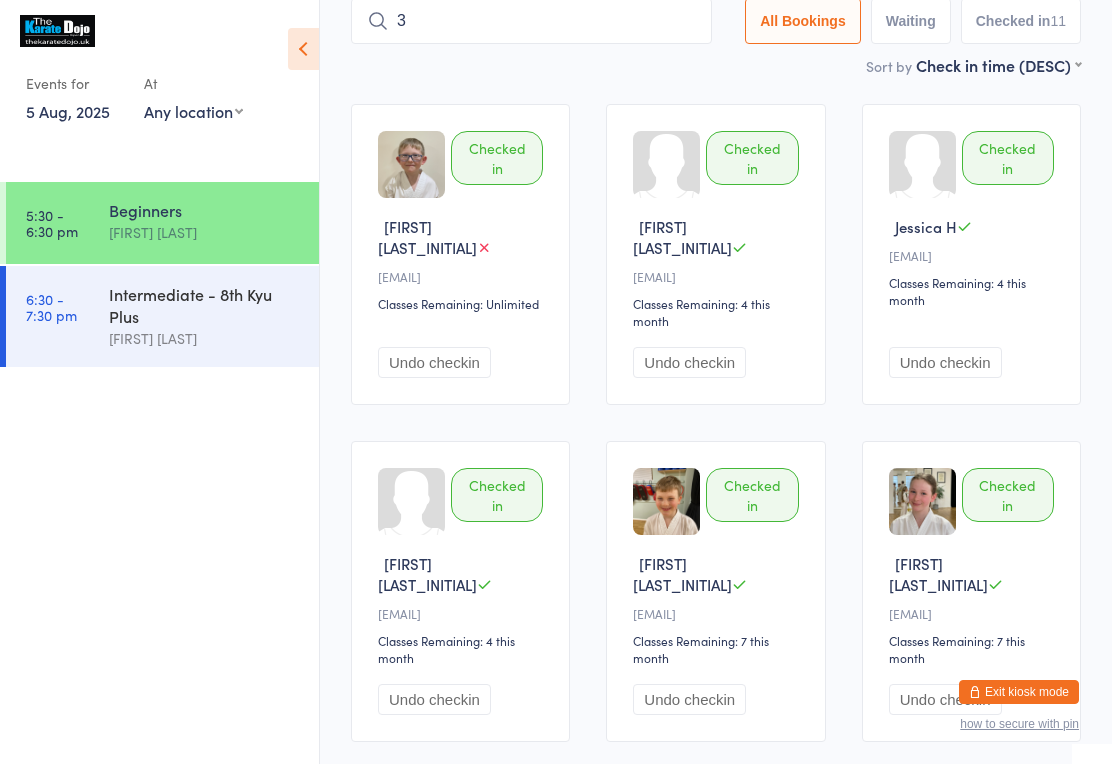type on "34" 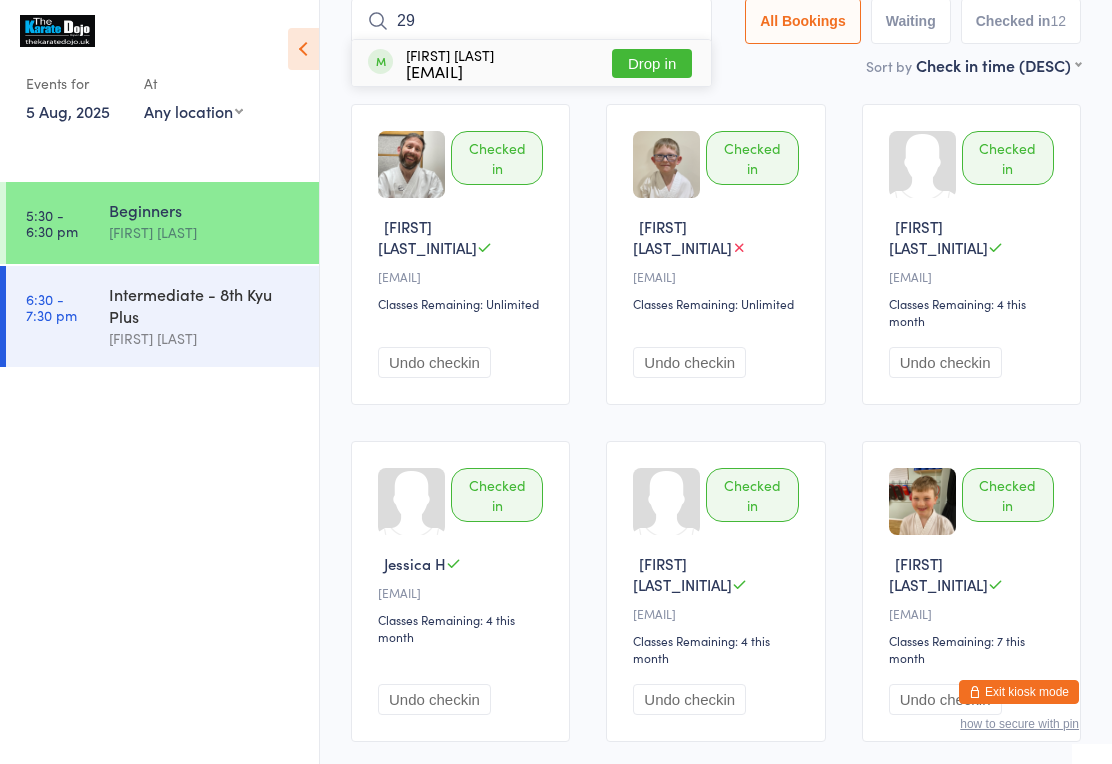 type on "29" 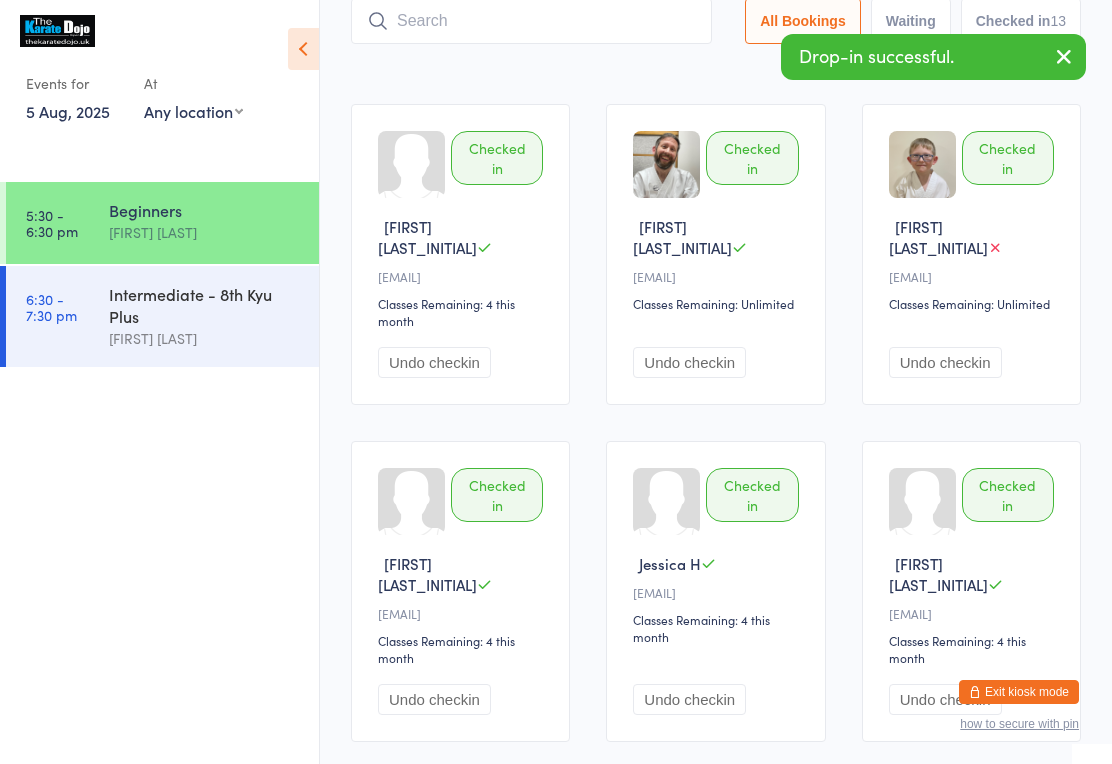 click at bounding box center [531, 21] 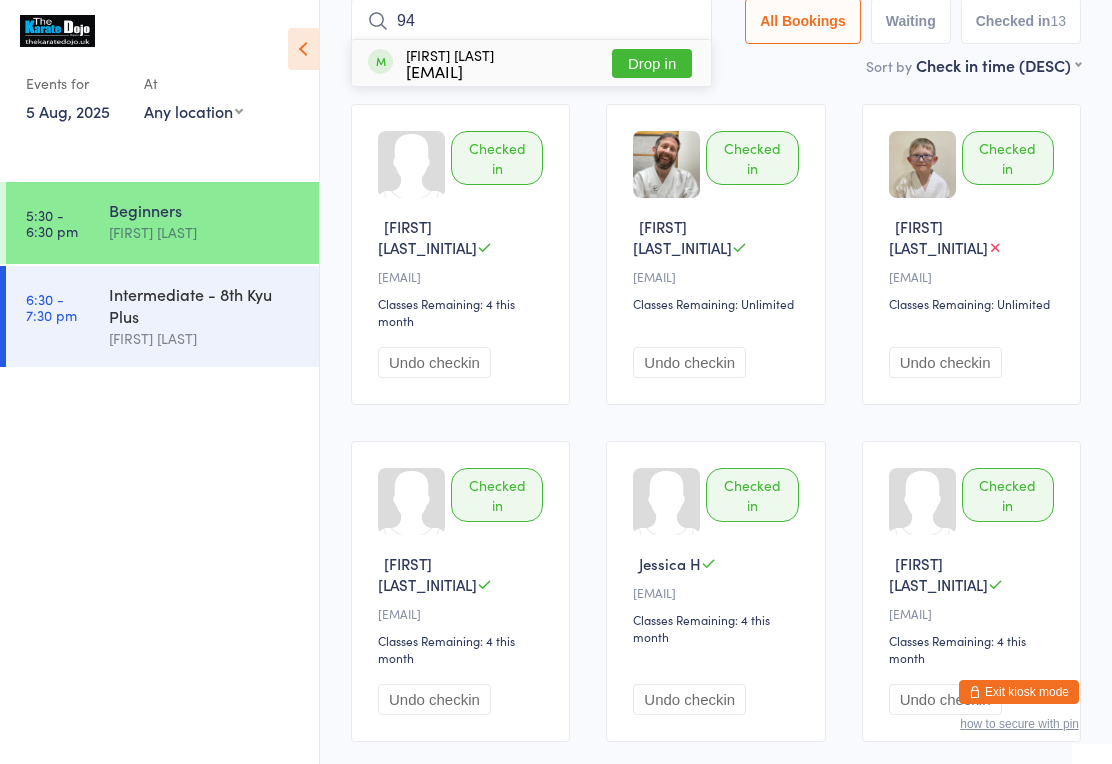 type on "94" 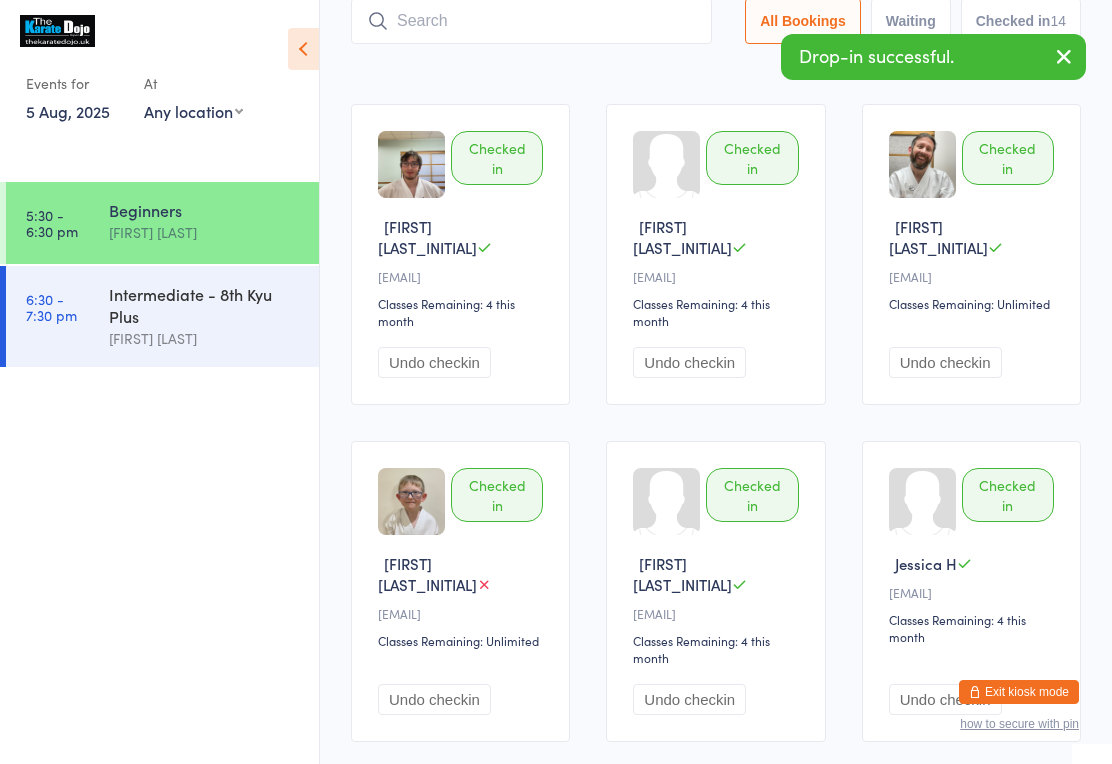 click at bounding box center [531, 21] 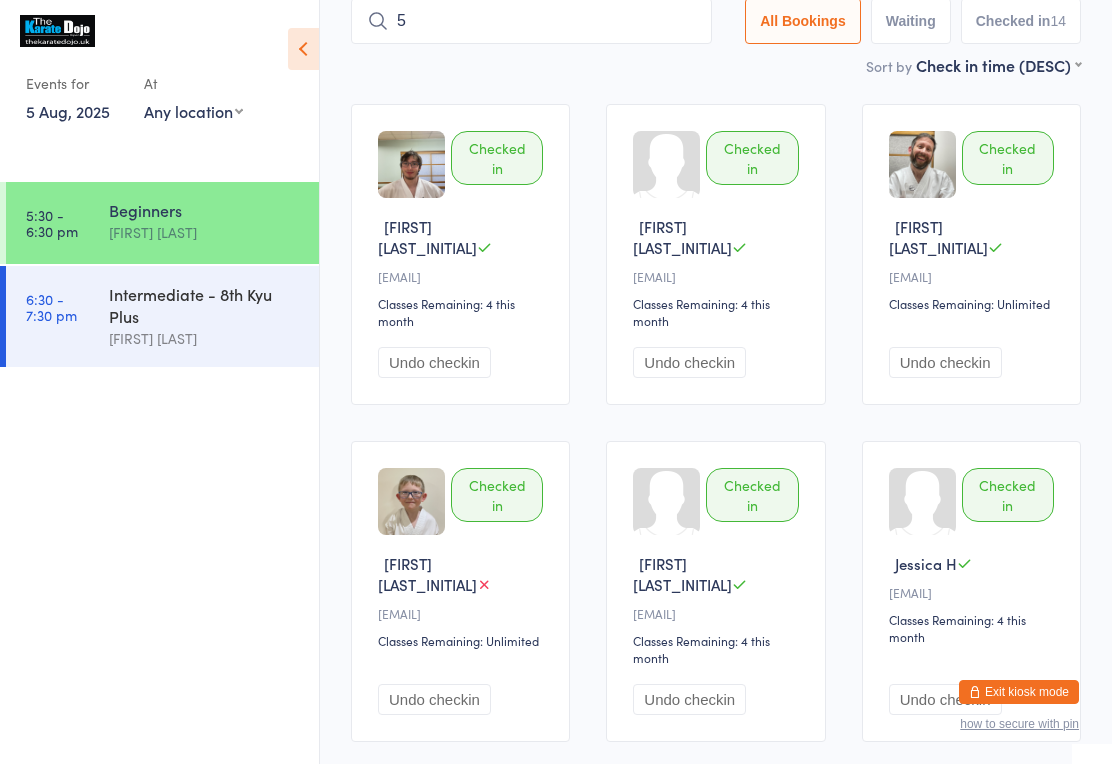 type on "58" 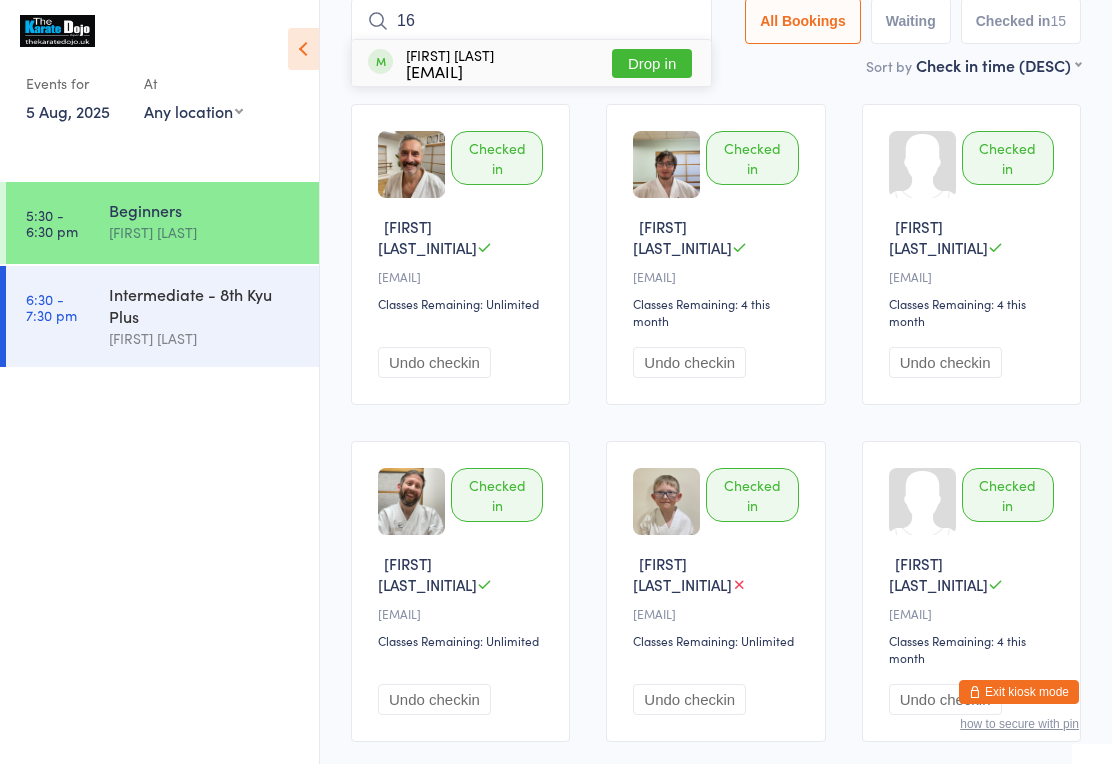 type on "16" 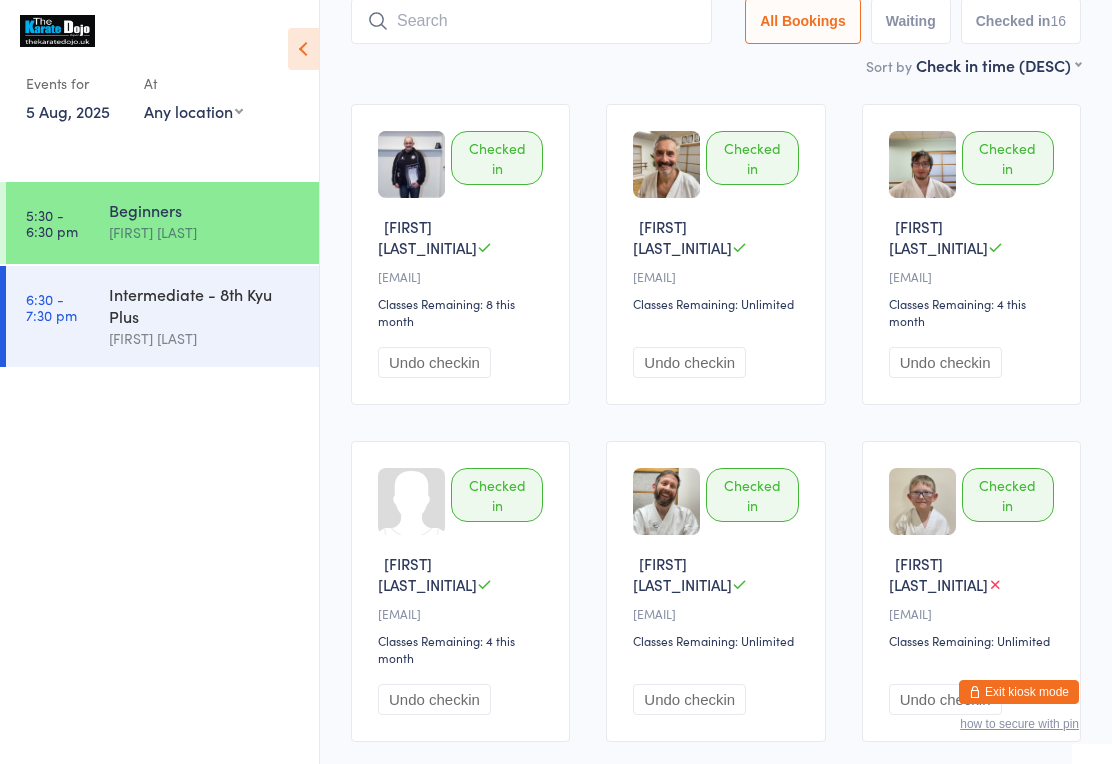 click at bounding box center [531, 21] 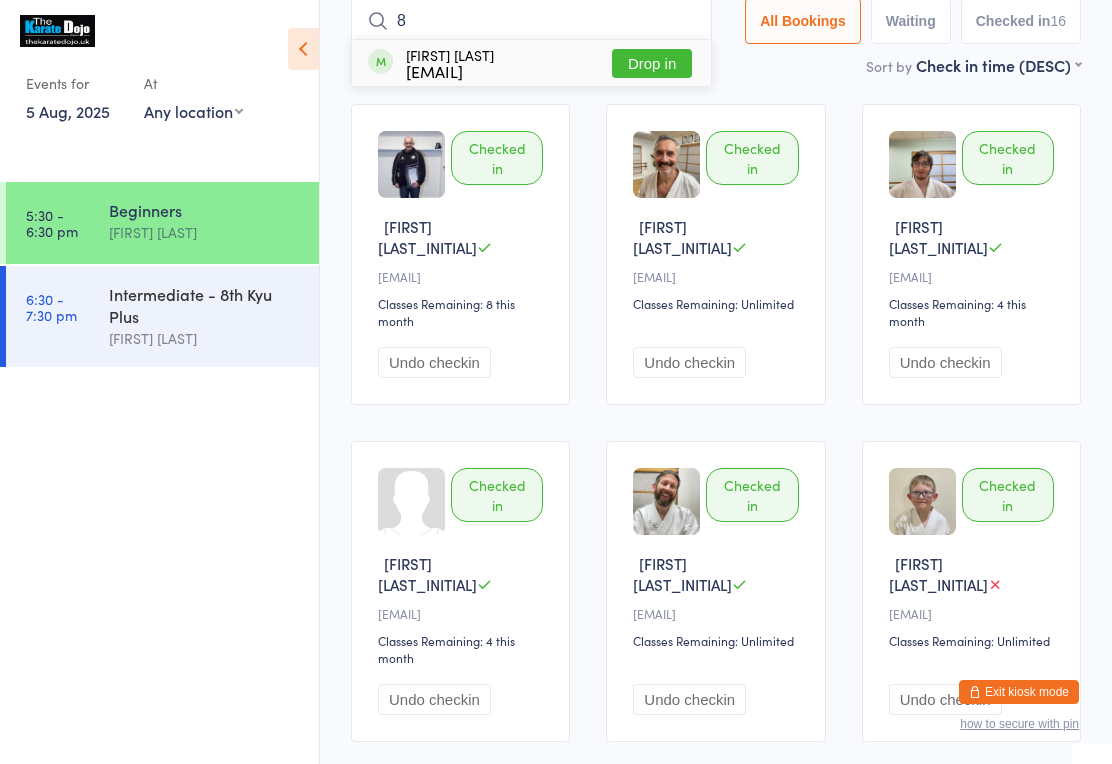 type on "8" 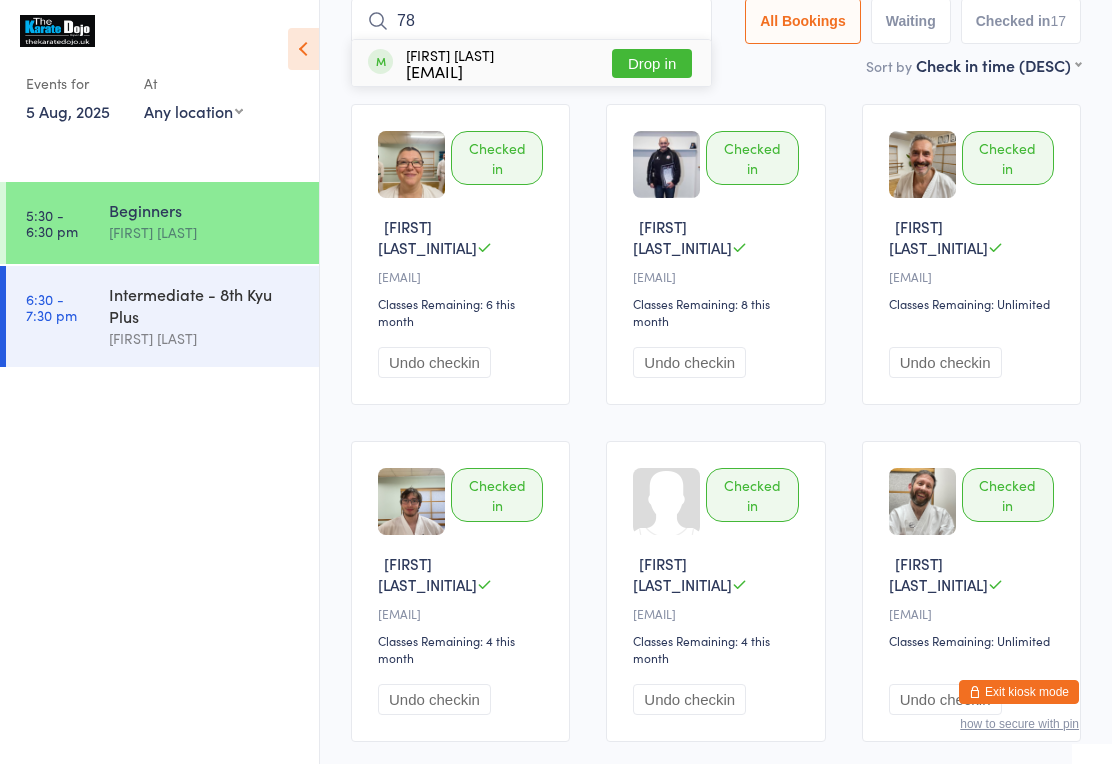 type on "78" 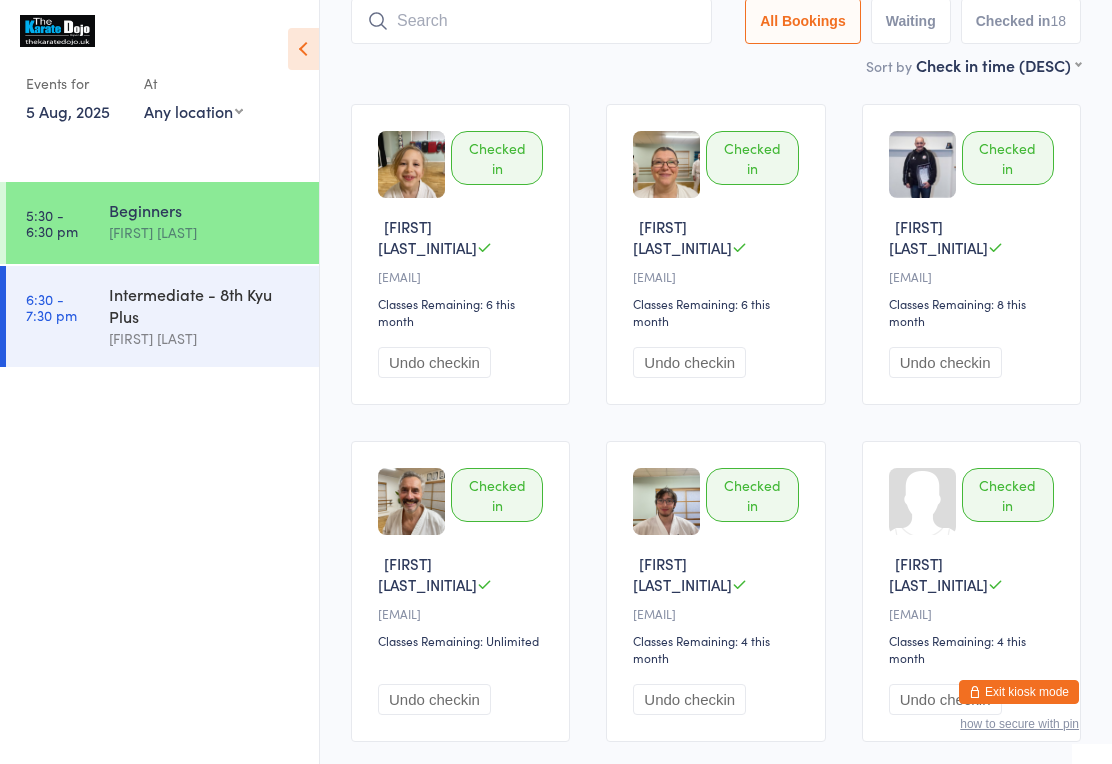 type on "1" 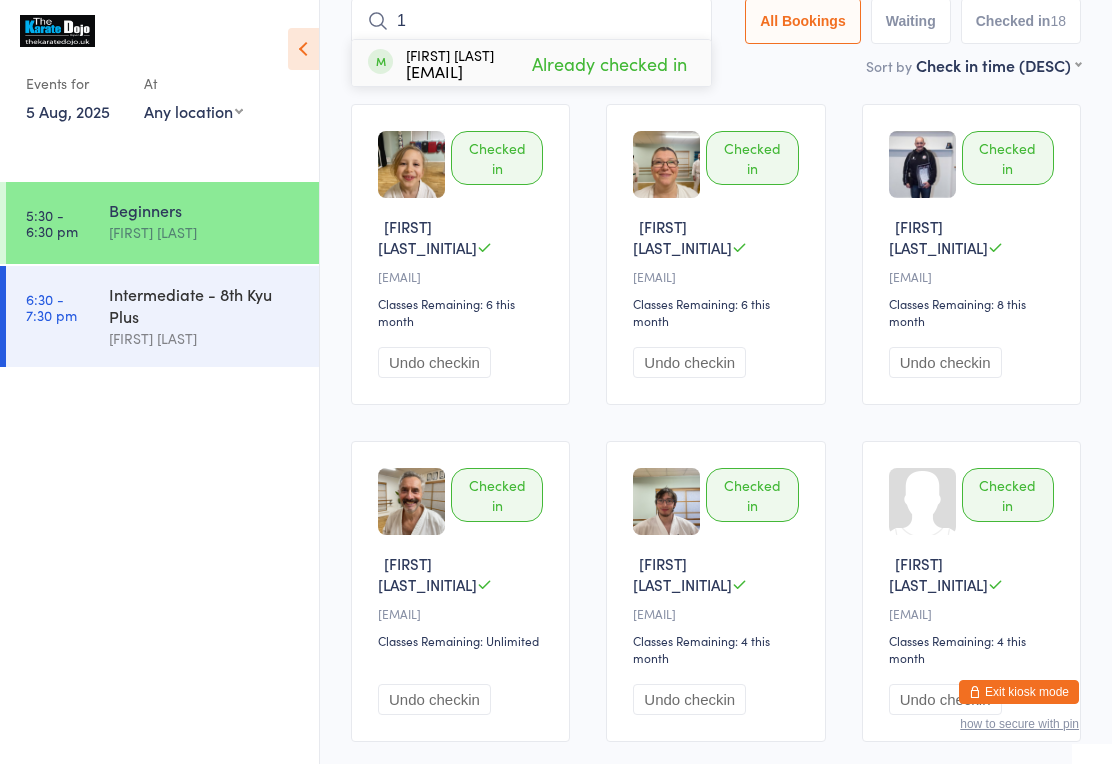 type 